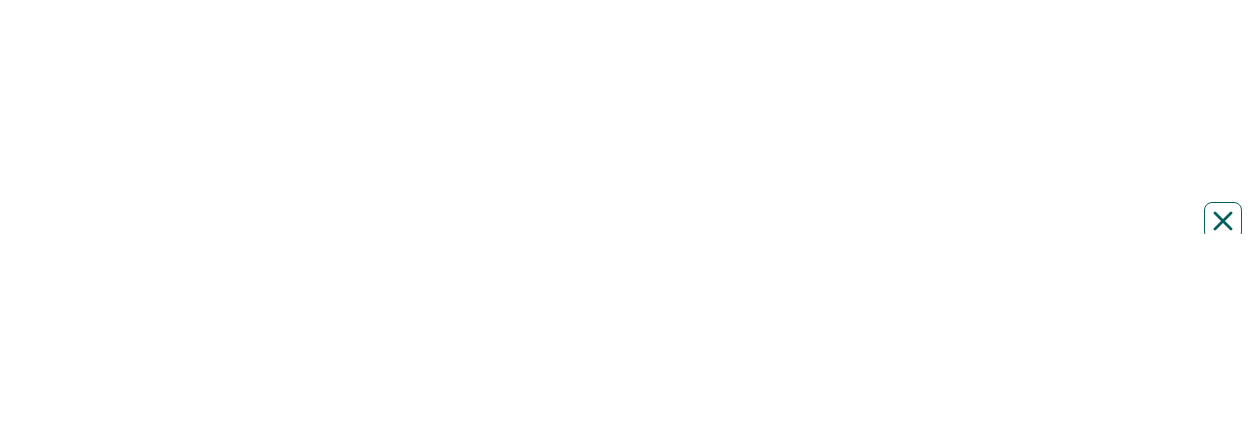 scroll, scrollTop: 0, scrollLeft: 0, axis: both 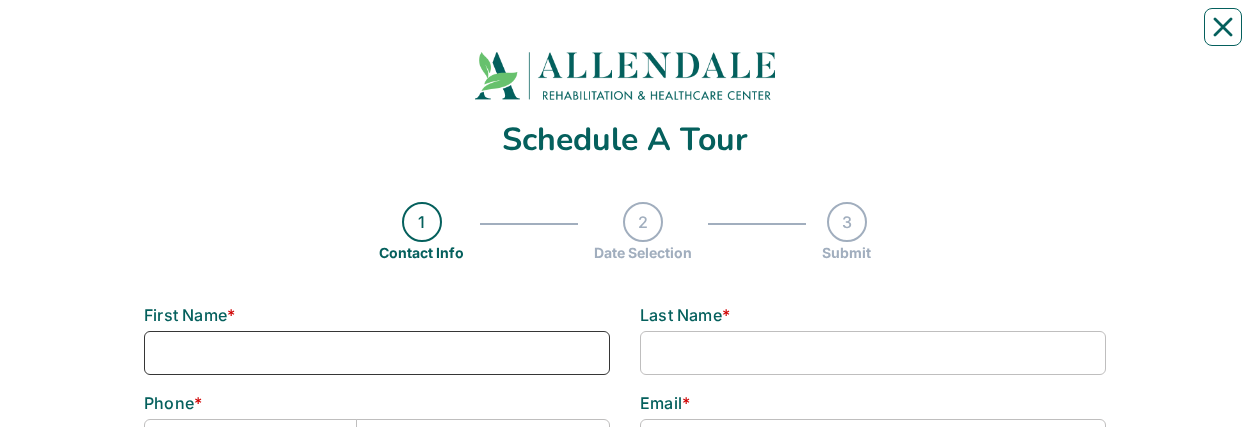 click at bounding box center (377, 353) 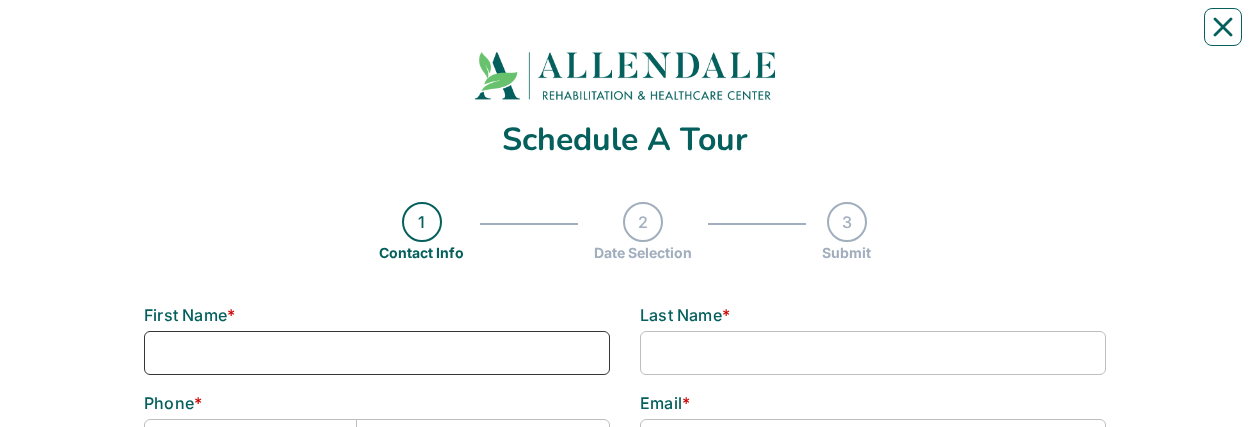 type on "[FIRST]" 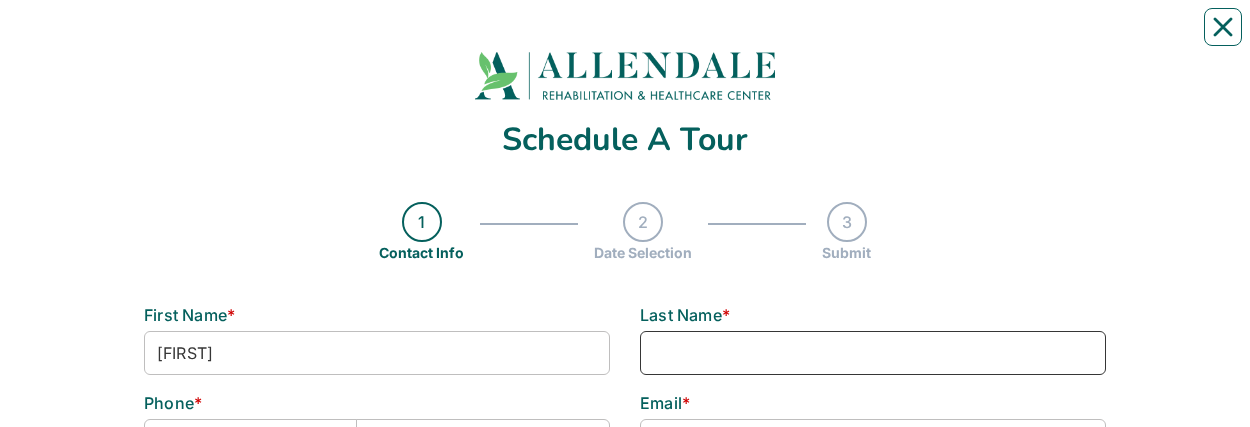 type on "[LAST]" 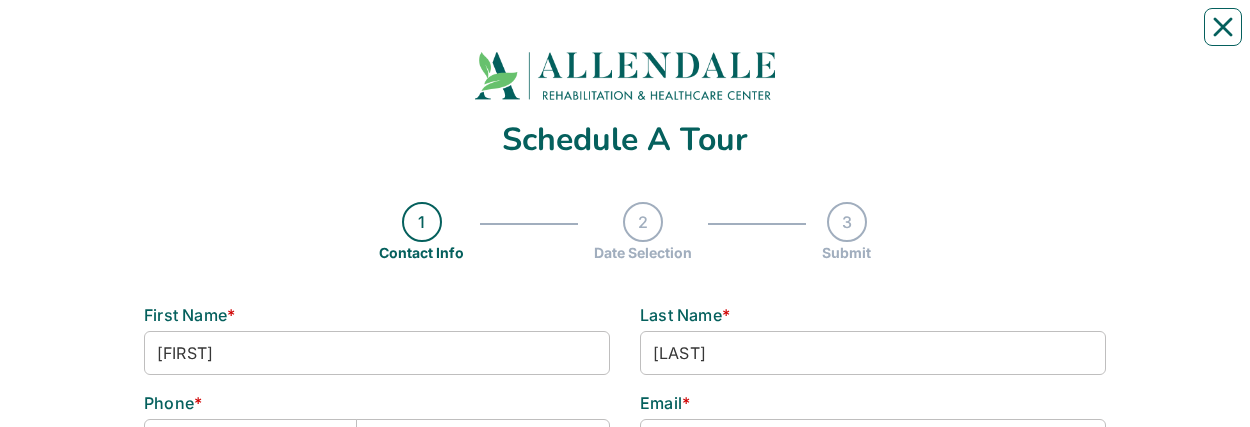 type on "[PHONE]" 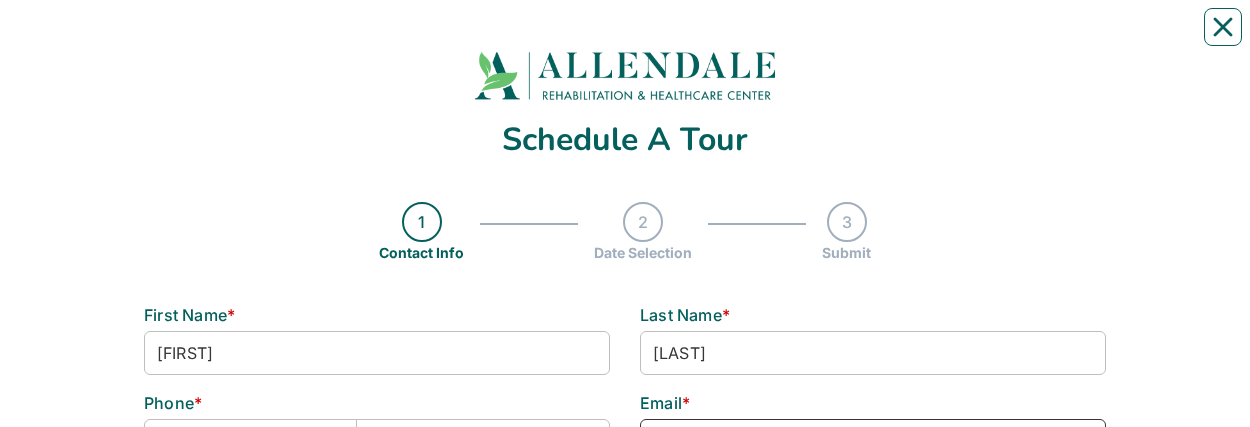 type on "[EMAIL]" 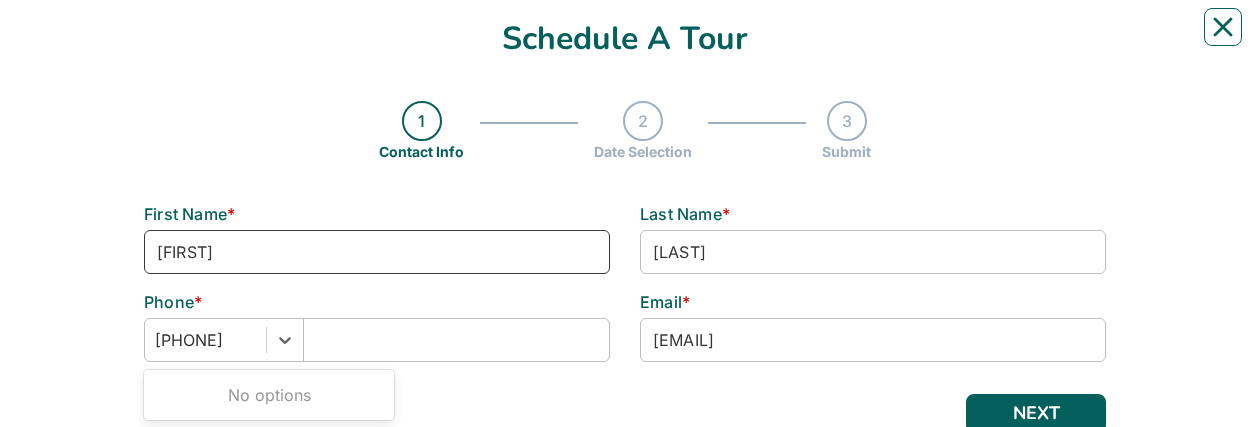 scroll, scrollTop: 102, scrollLeft: 0, axis: vertical 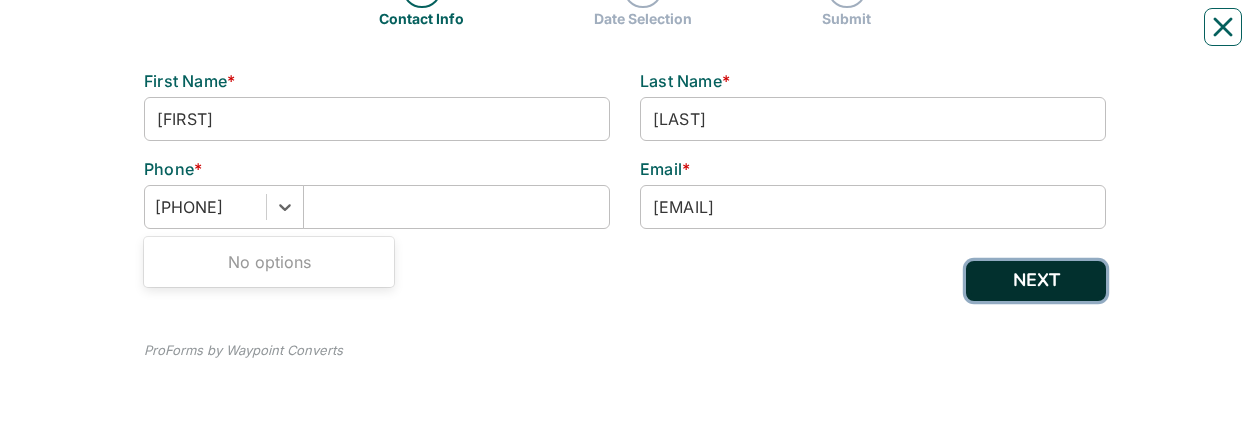 type 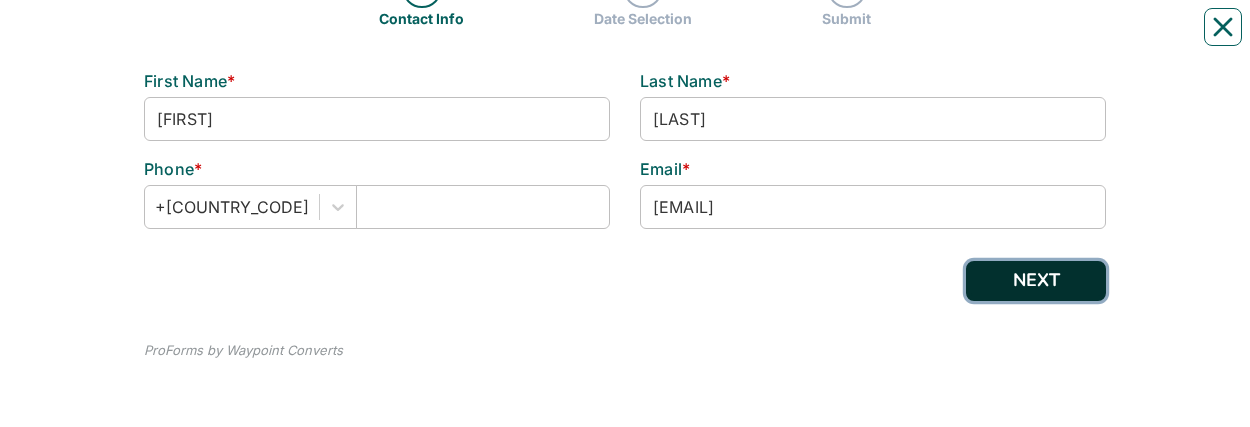 click on "NEXT" at bounding box center [1036, 281] 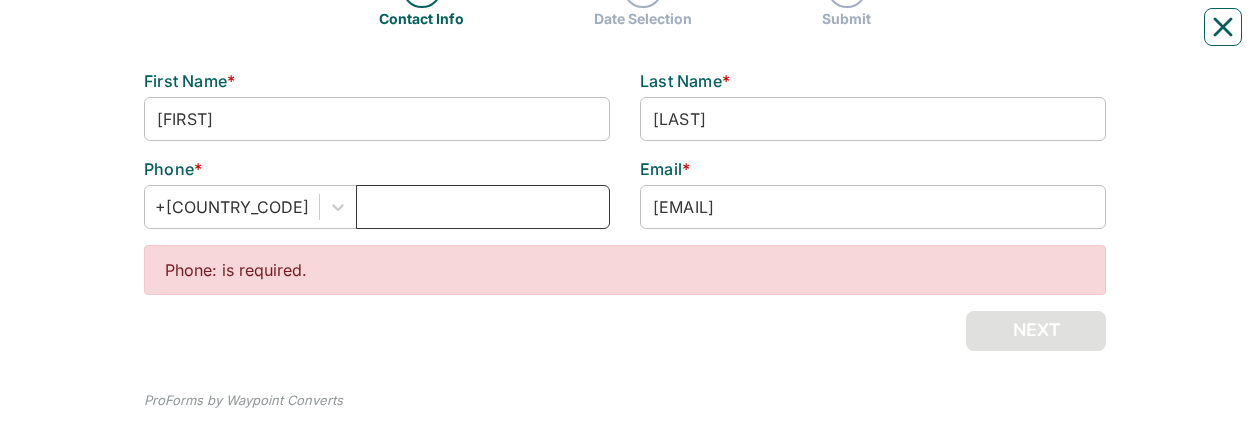 click at bounding box center (483, 207) 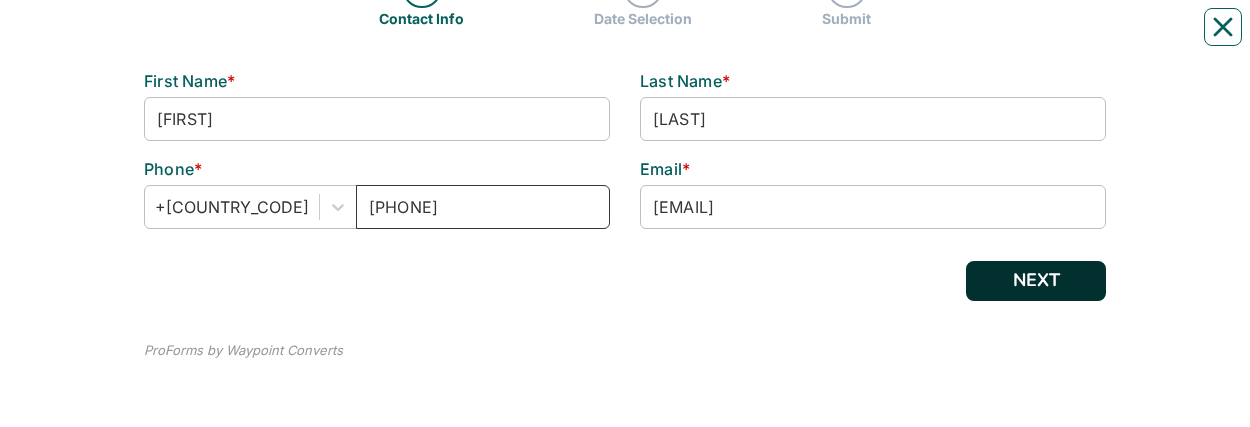 type on "[PHONE]" 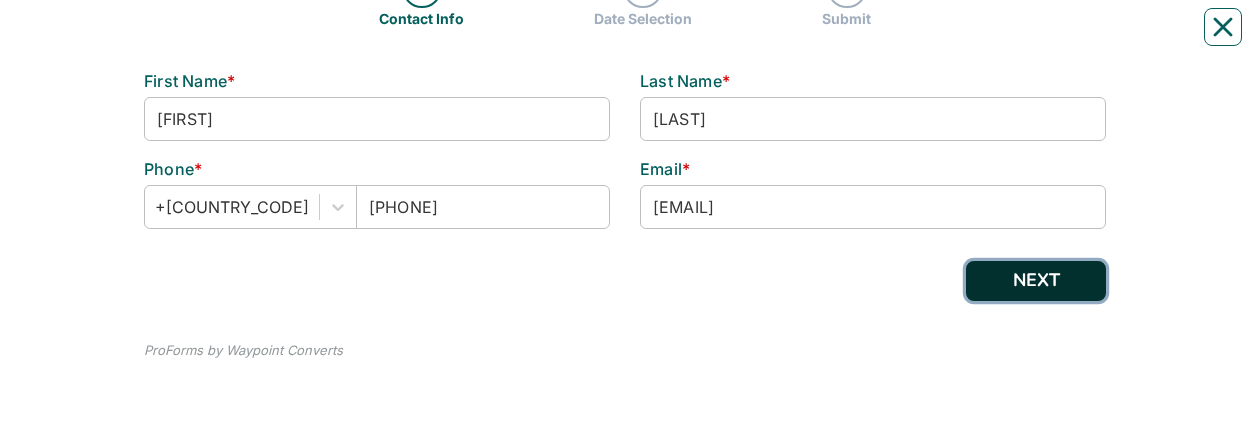 click on "NEXT" at bounding box center [1036, 281] 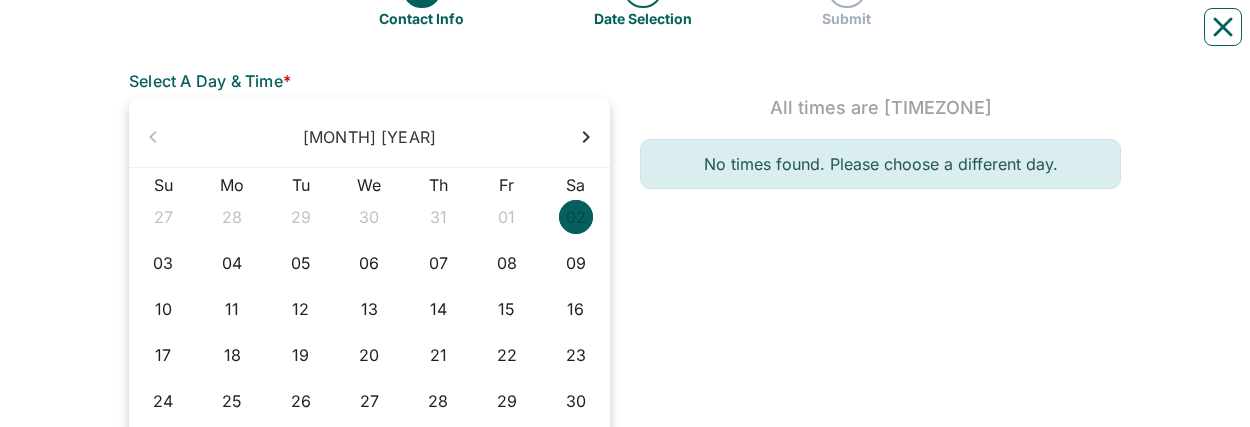 scroll, scrollTop: 0, scrollLeft: 0, axis: both 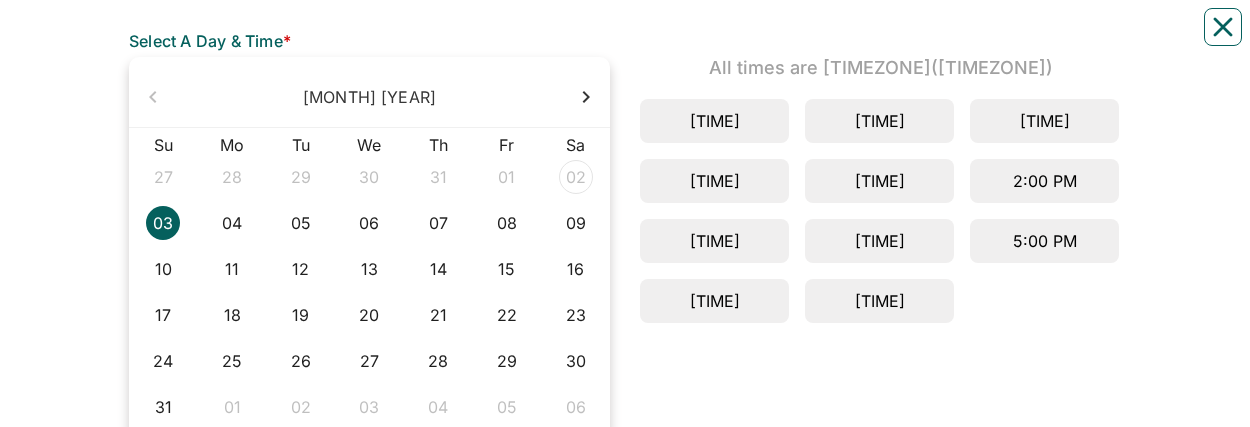 click on "03" at bounding box center [163, 223] 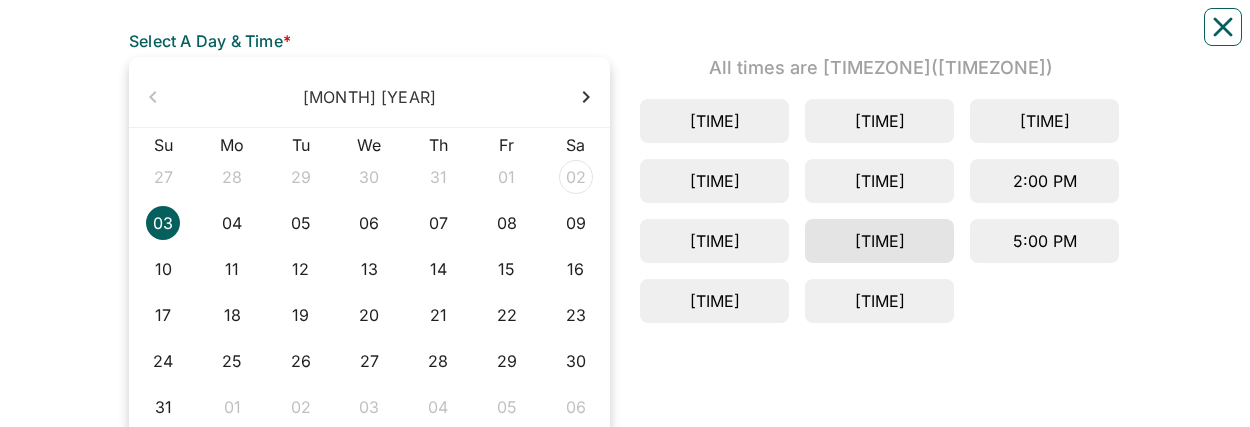 click on "[TIME]" at bounding box center [879, 241] 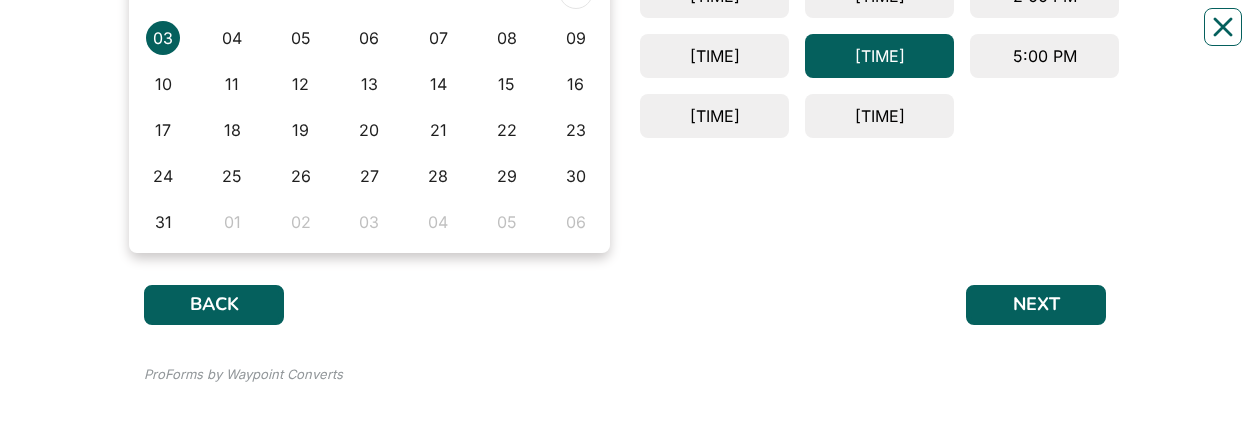 scroll, scrollTop: 483, scrollLeft: 0, axis: vertical 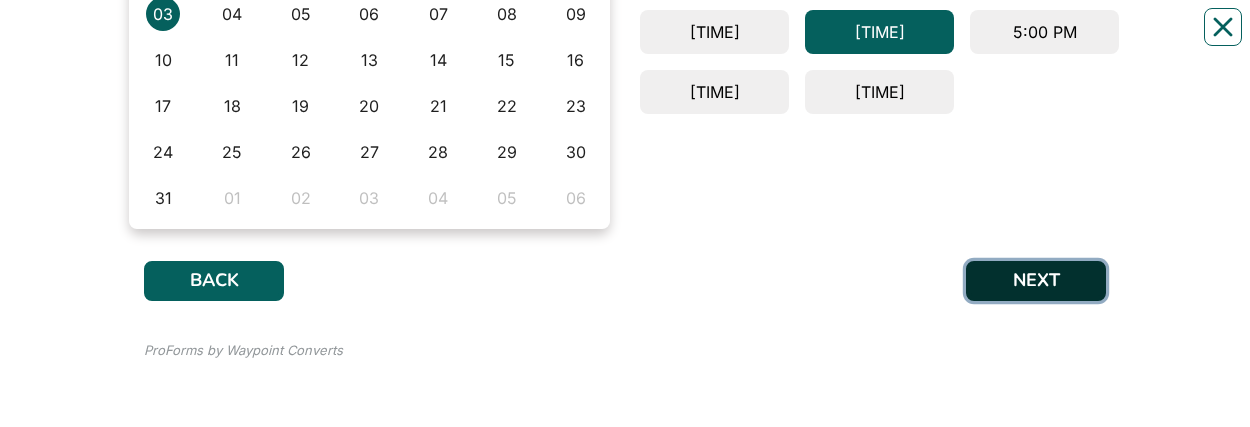 click on "NEXT" at bounding box center [1036, 281] 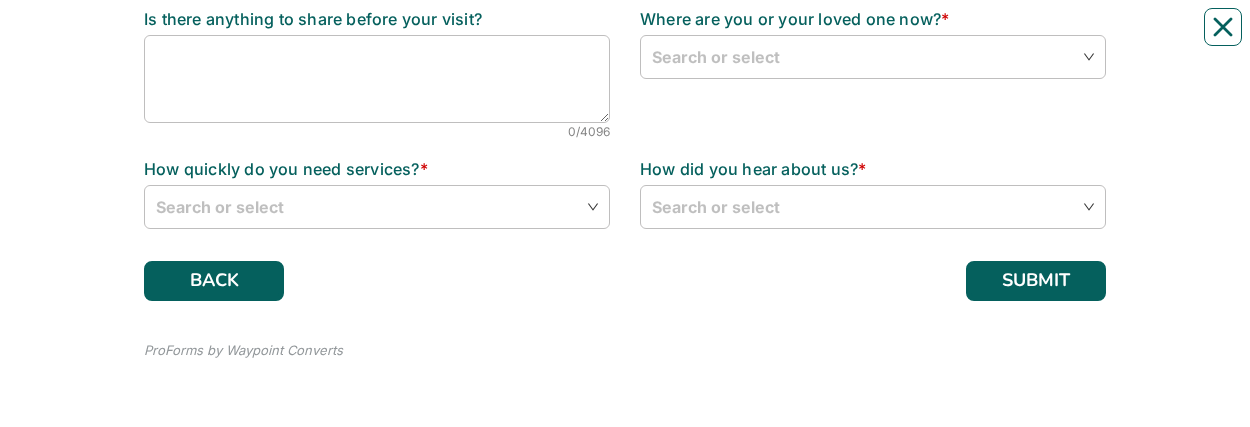 scroll, scrollTop: 0, scrollLeft: 0, axis: both 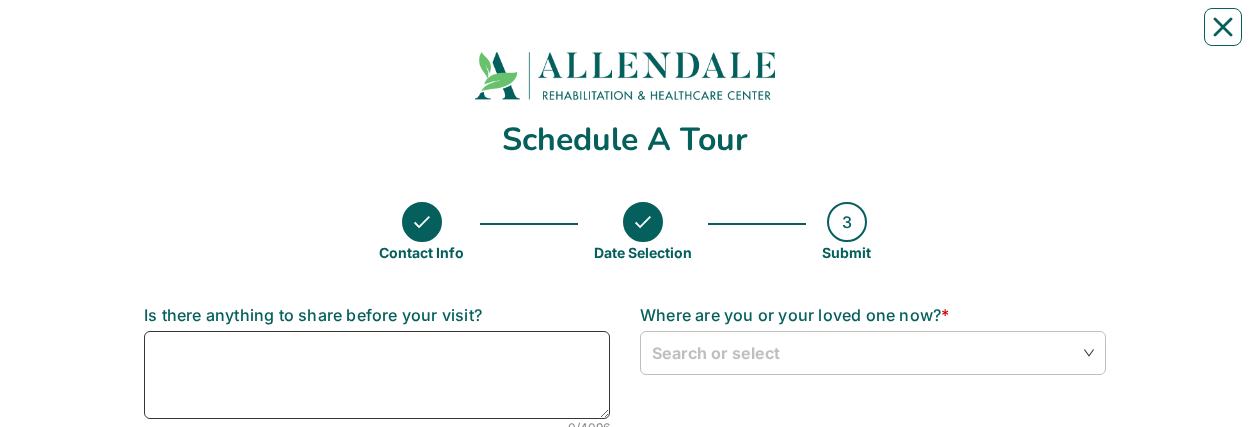 click at bounding box center (377, 375) 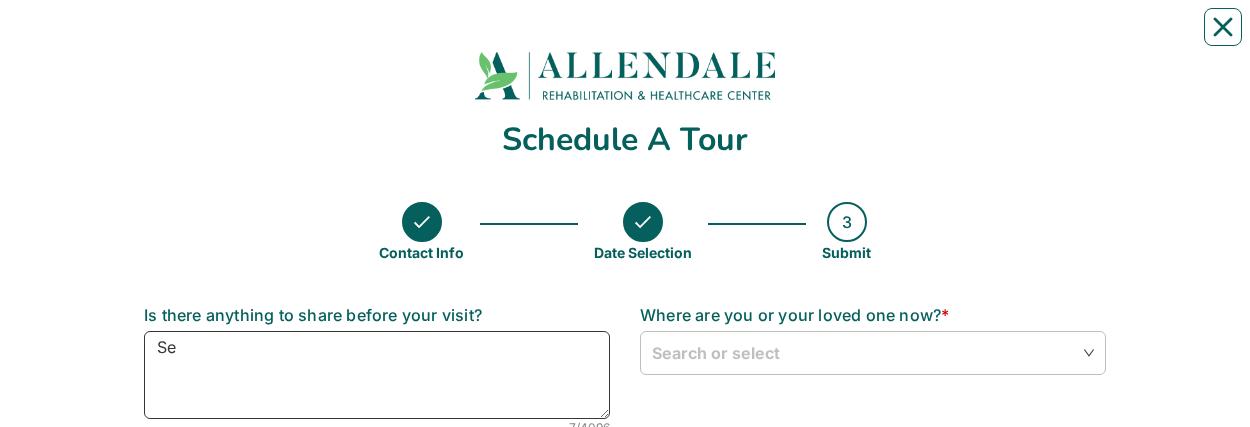 type on "S" 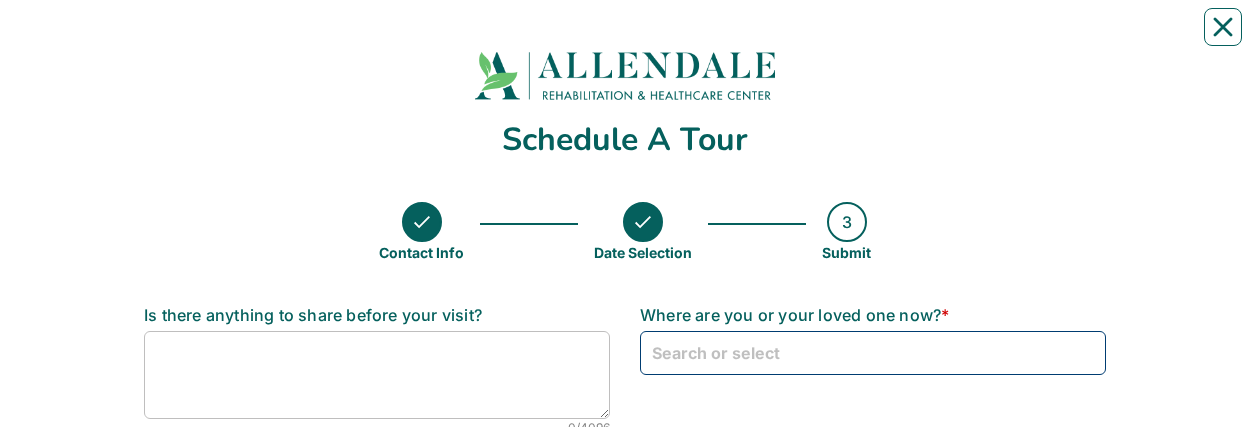 click at bounding box center (873, 352) 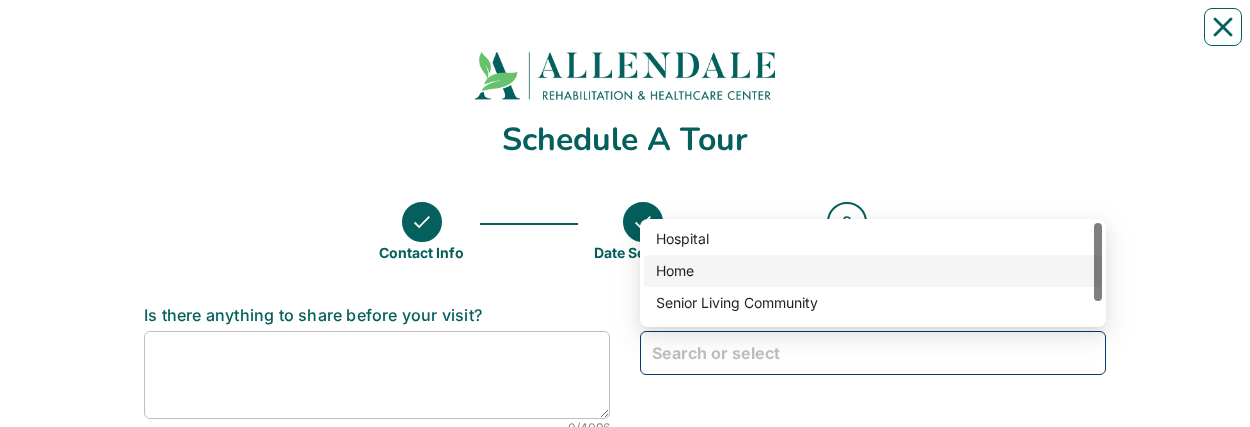 click on "Home" at bounding box center (873, 271) 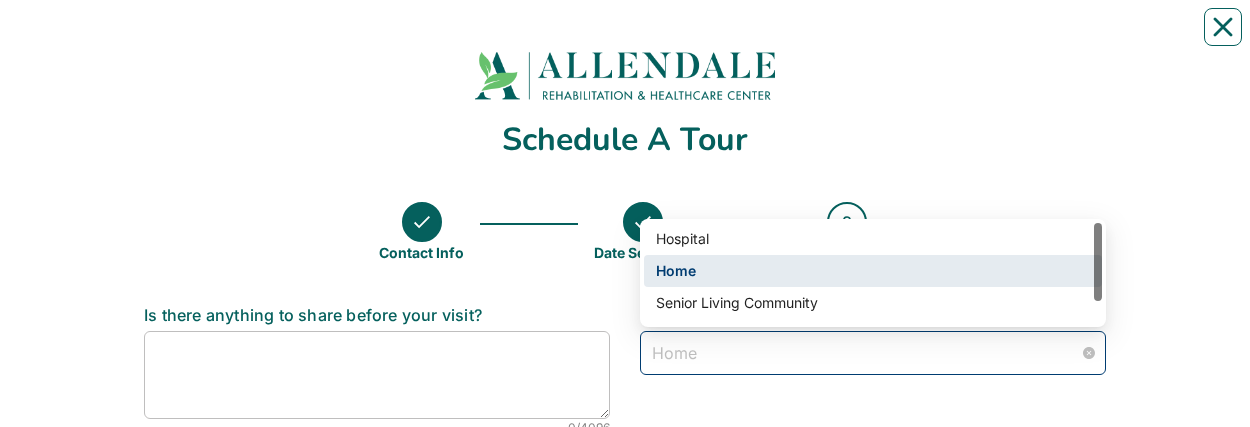 click on "Home" at bounding box center [873, 353] 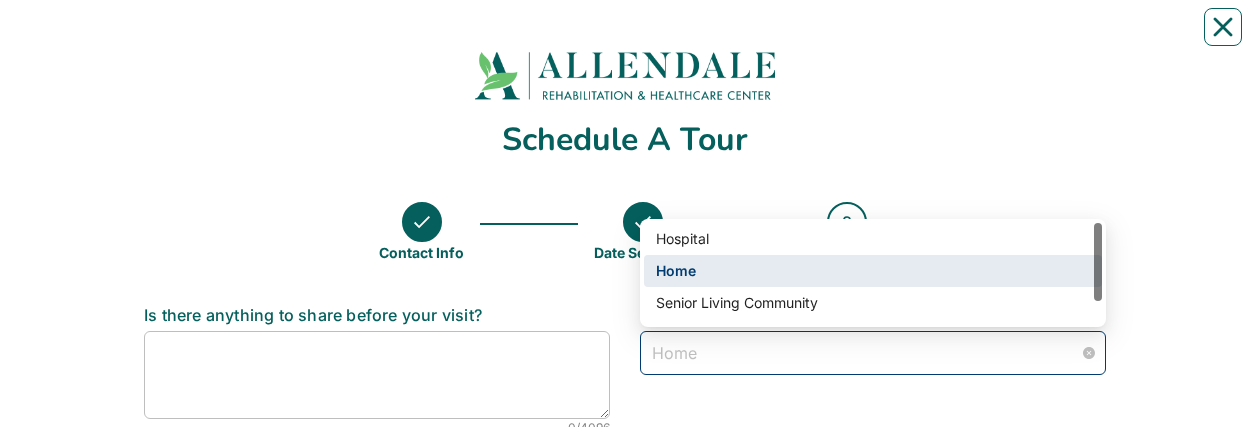 click on "Home" at bounding box center (873, 271) 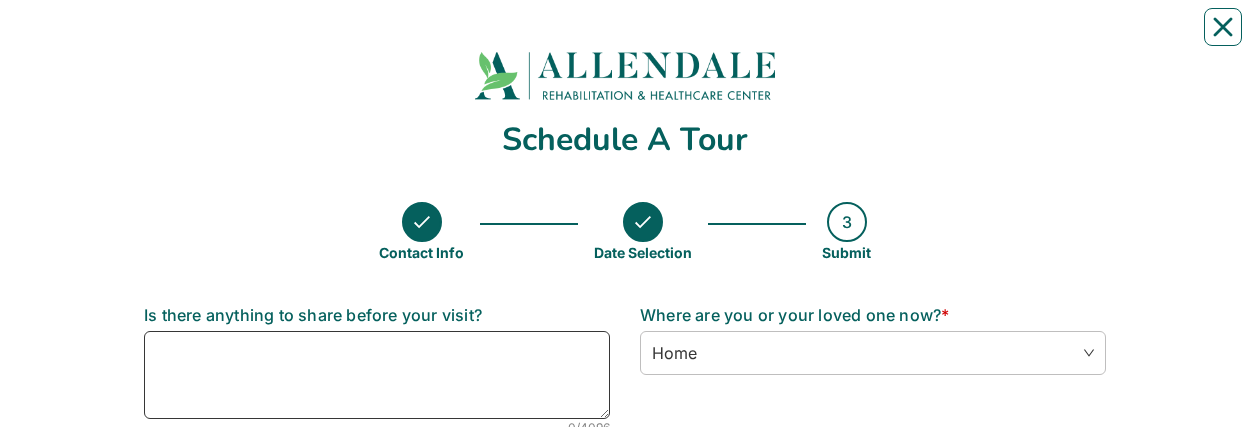 click at bounding box center (377, 375) 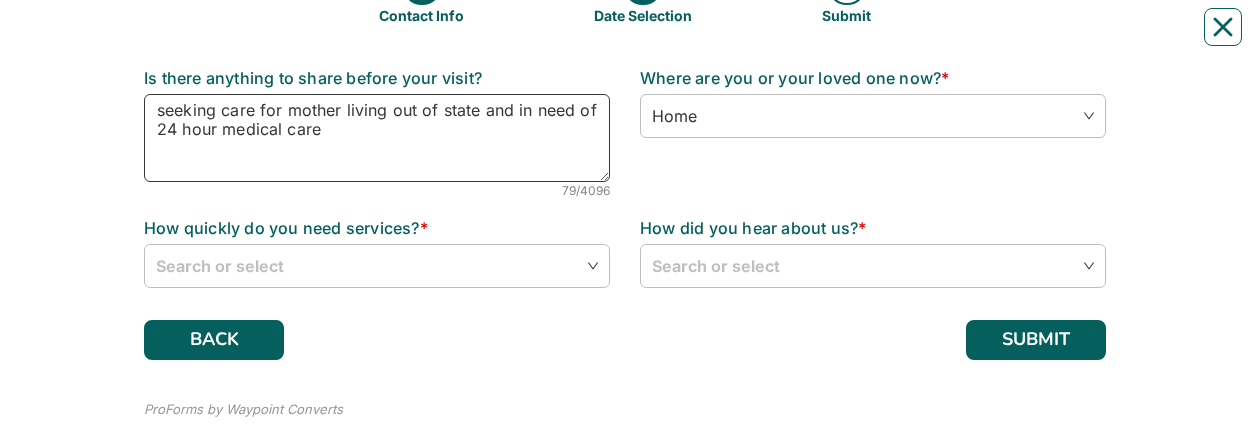 scroll, scrollTop: 240, scrollLeft: 0, axis: vertical 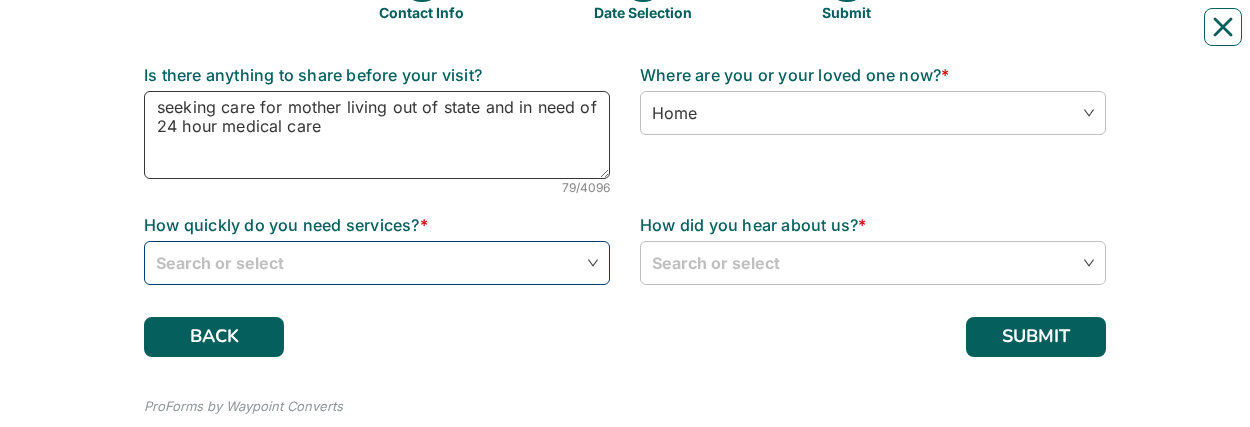 type on "seeking care for mother living out of state and in need of 24 hour medical care" 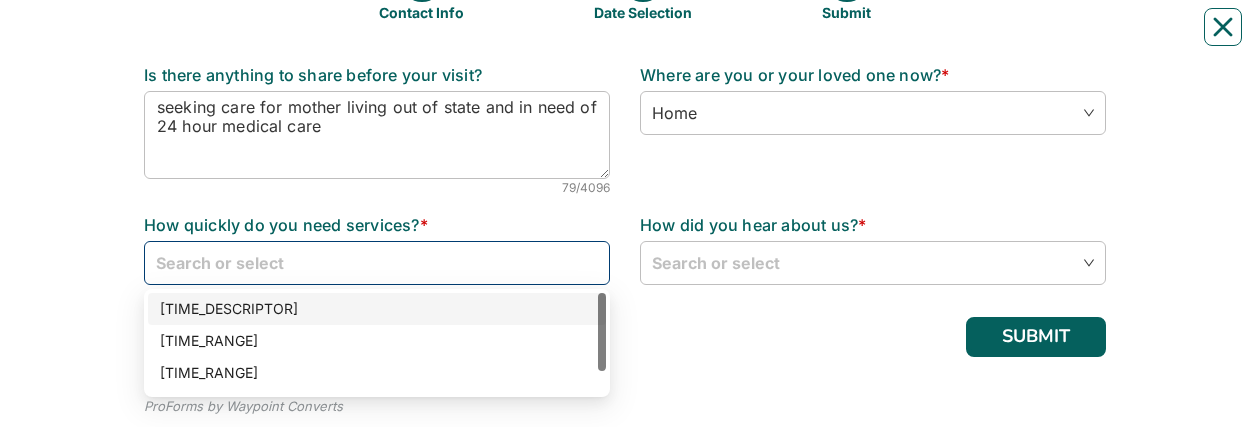 click on "Search or select" at bounding box center [377, 263] 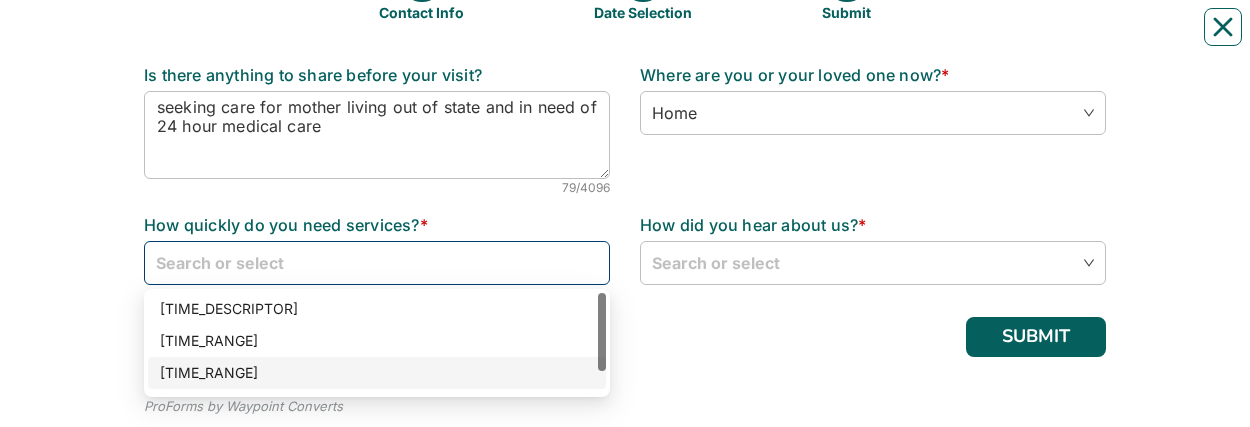 click on "[TIME_RANGE]" at bounding box center [377, 373] 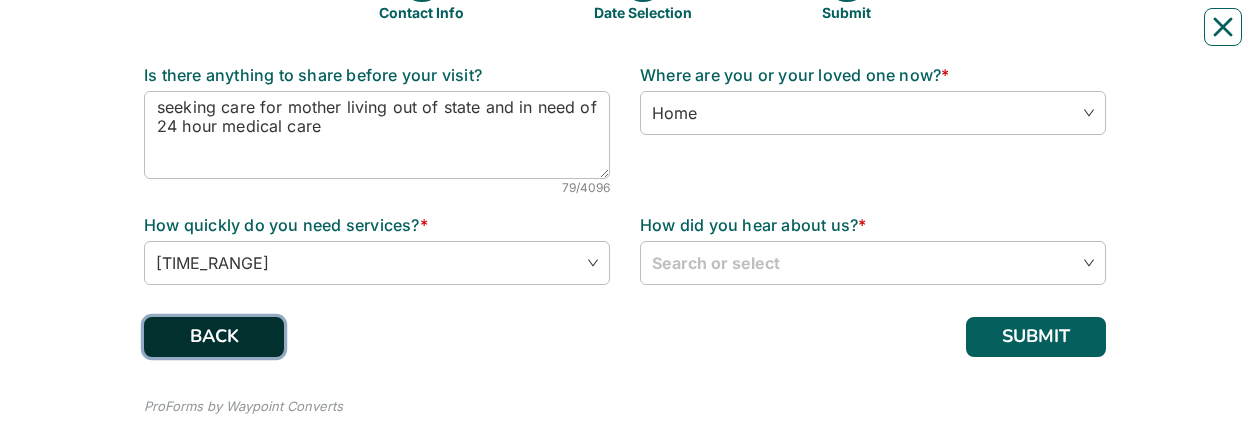 click on "BACK" at bounding box center [214, 337] 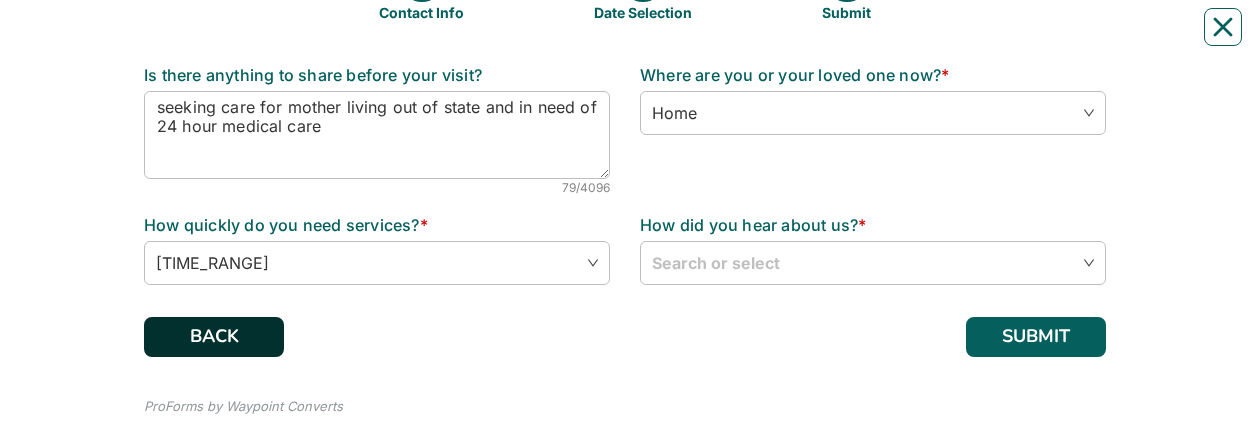 scroll, scrollTop: 0, scrollLeft: 0, axis: both 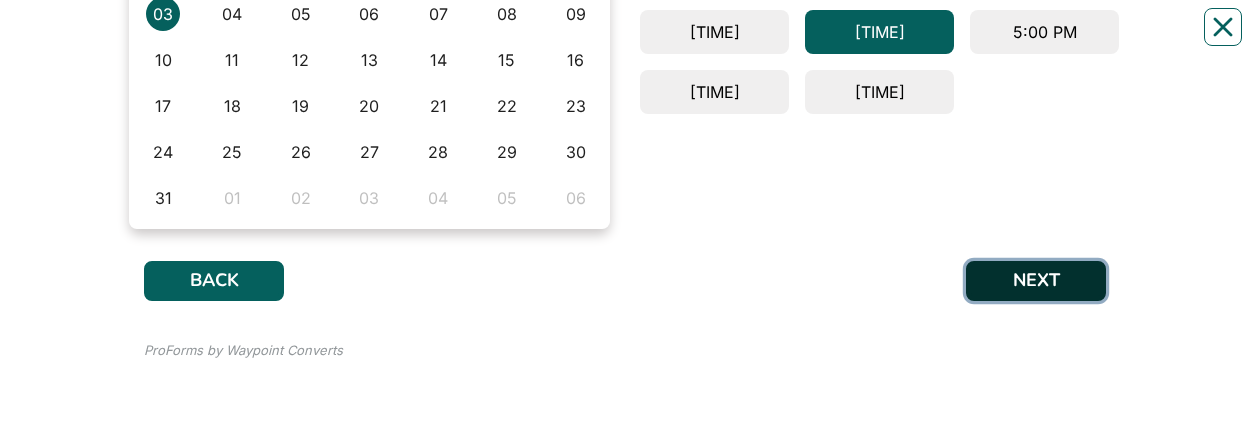 click on "NEXT" at bounding box center [1036, 281] 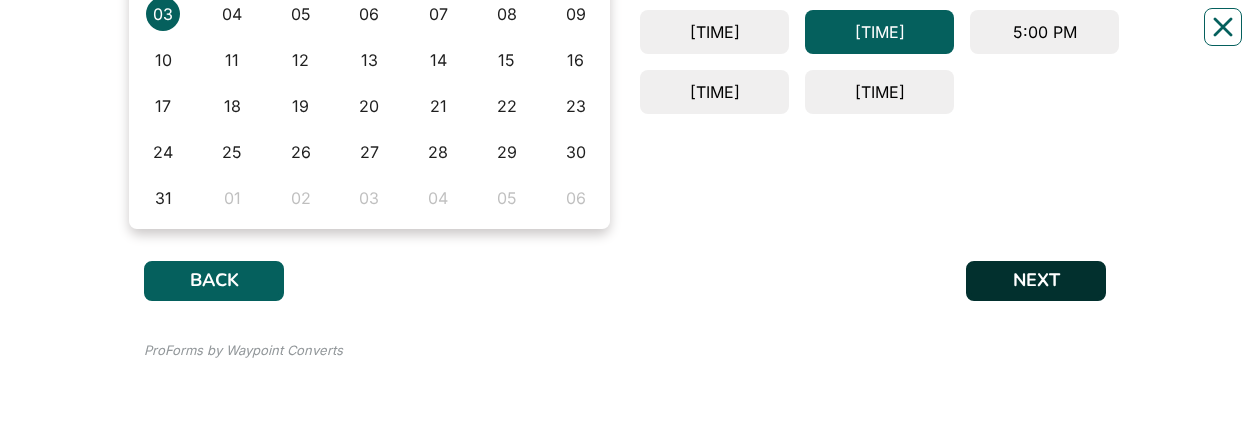 scroll, scrollTop: 0, scrollLeft: 0, axis: both 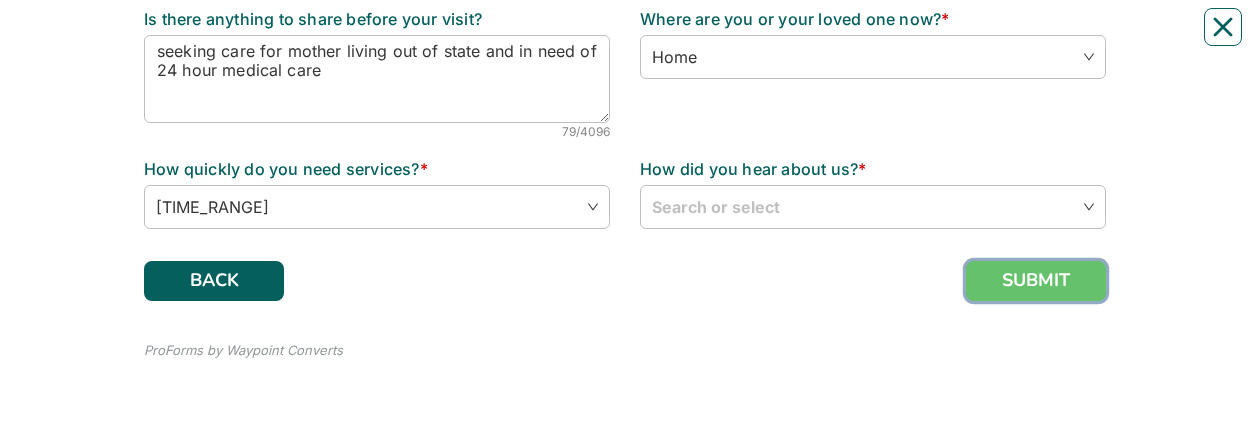 click on "SUBMIT" at bounding box center [1036, 281] 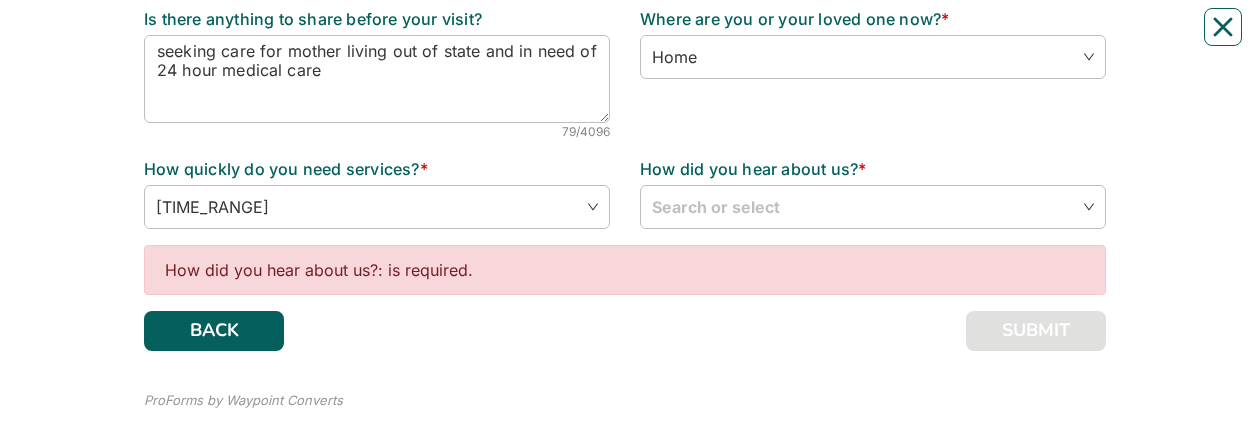 click on "How did you hear about us?: is required." at bounding box center (625, 270) 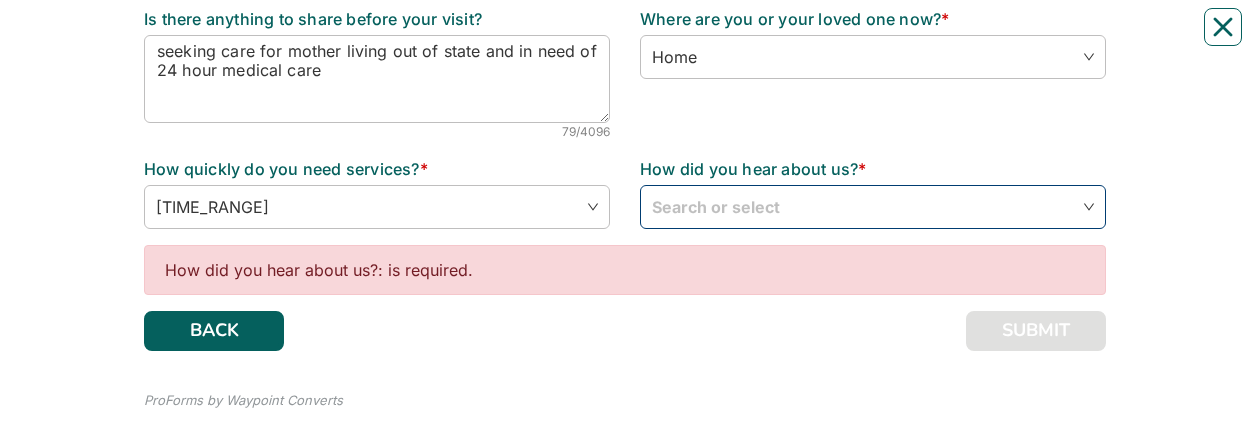 click on "Search or select" at bounding box center (873, 207) 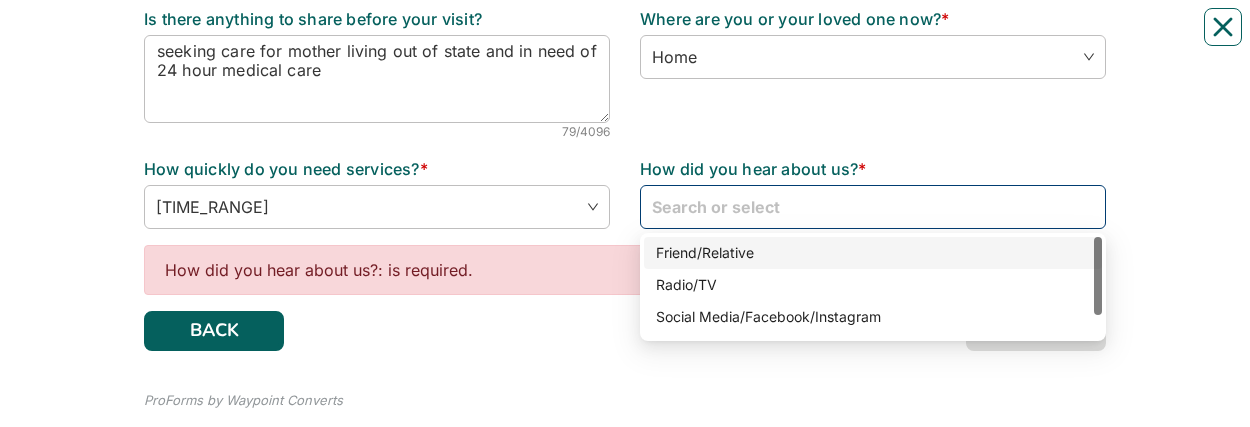 click on "Friend/Relative" at bounding box center [873, 253] 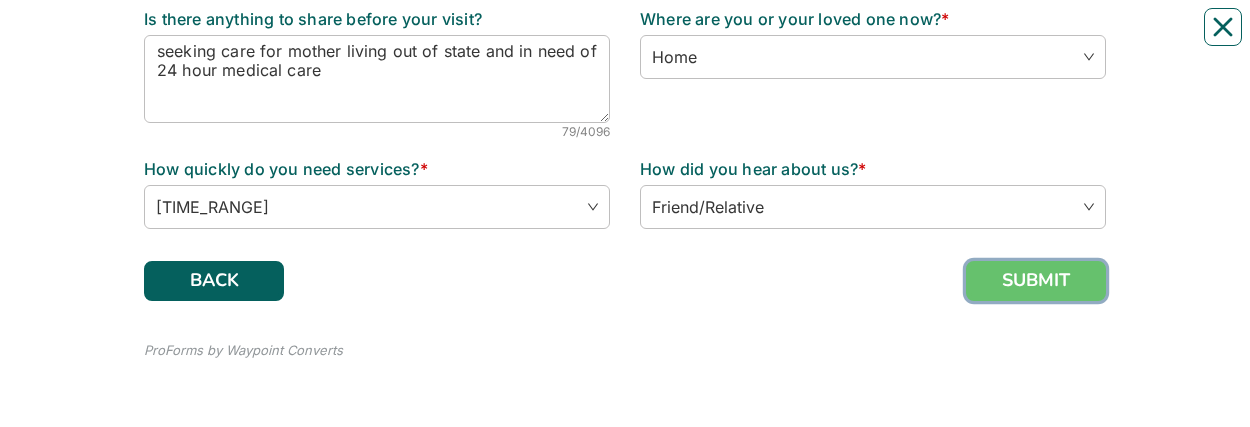 click on "SUBMIT" at bounding box center (1036, 281) 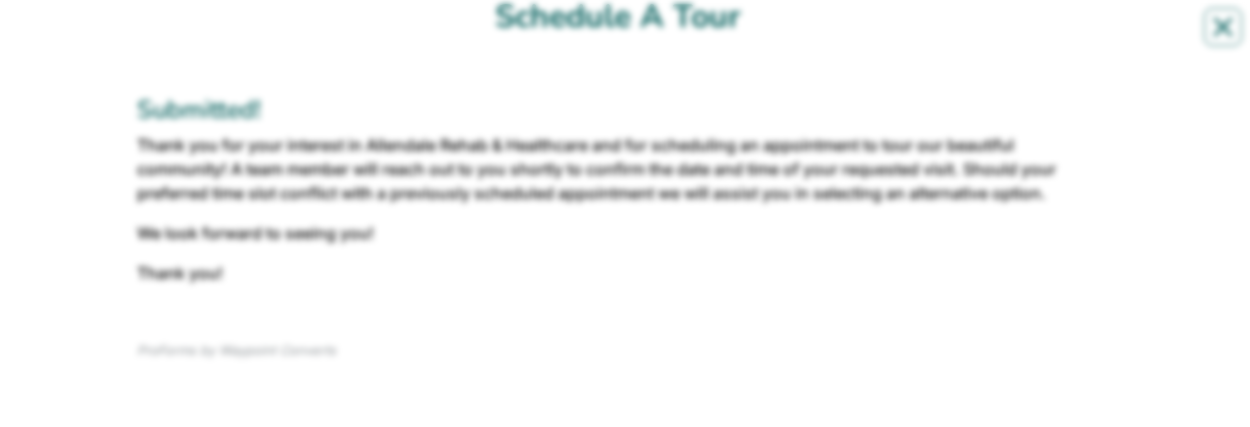 scroll, scrollTop: 0, scrollLeft: 0, axis: both 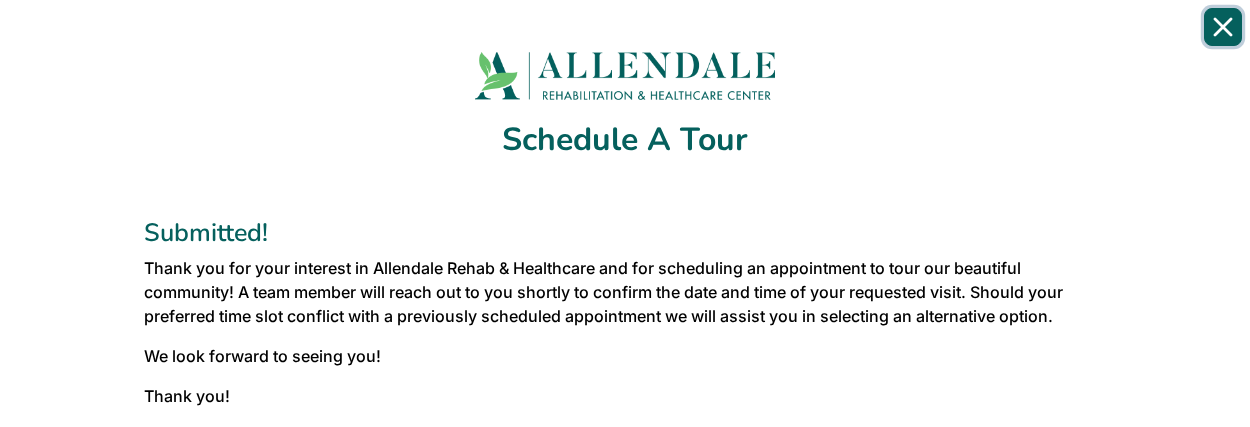 click 